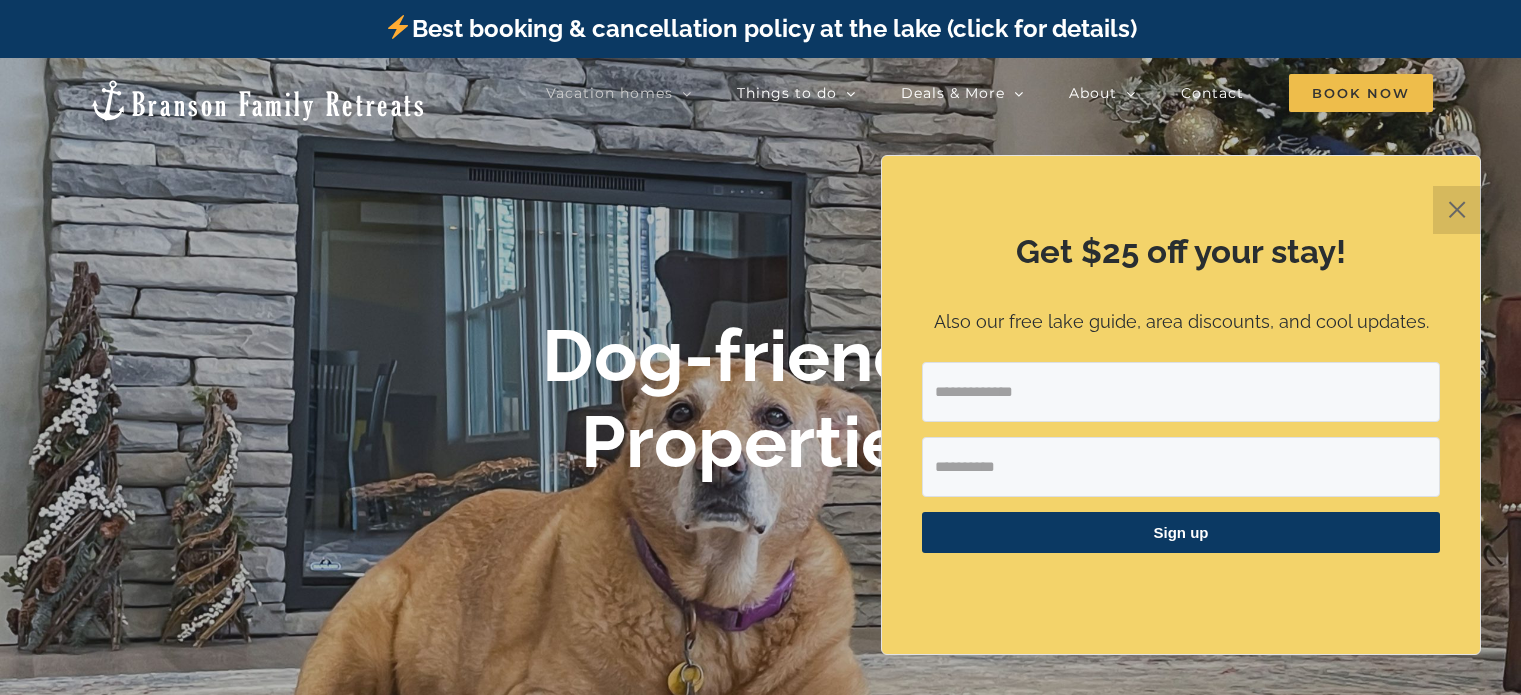scroll, scrollTop: 0, scrollLeft: 0, axis: both 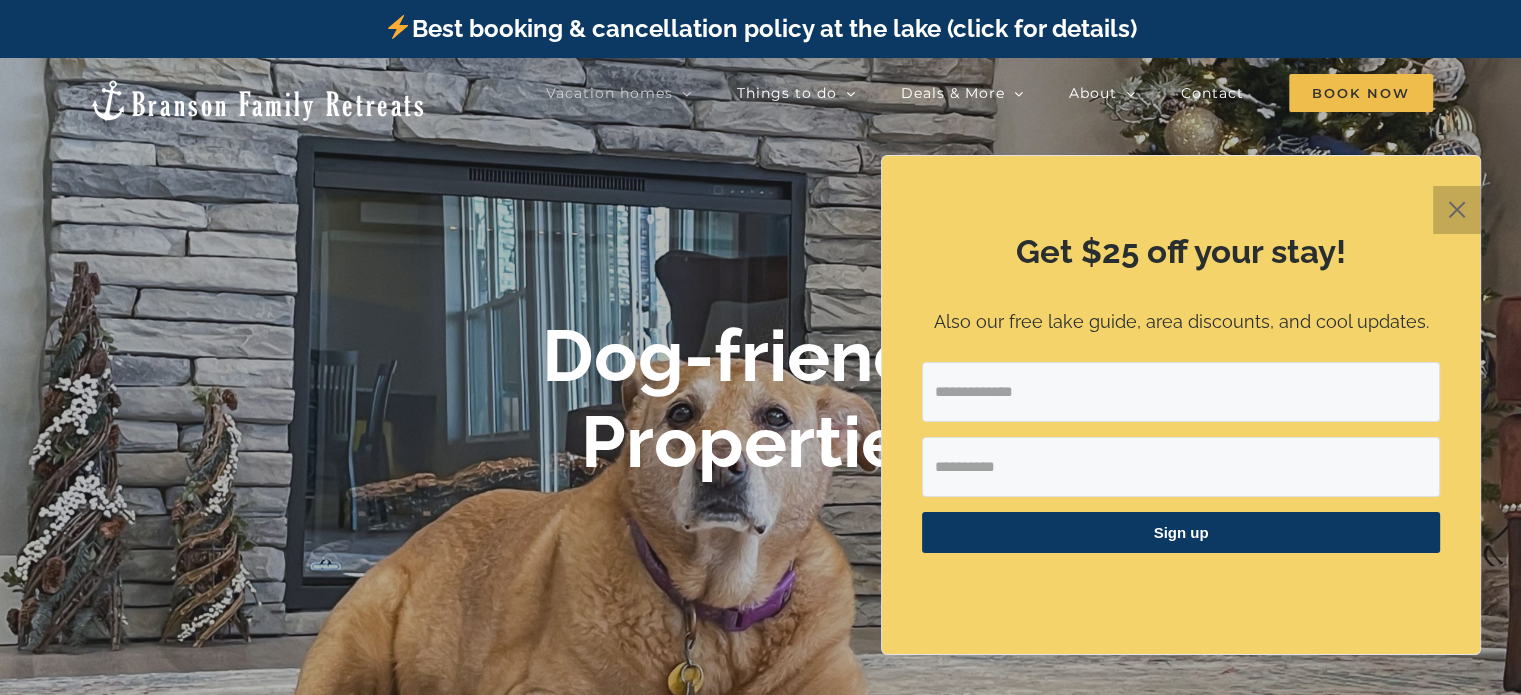 click on "✕" at bounding box center (1457, 210) 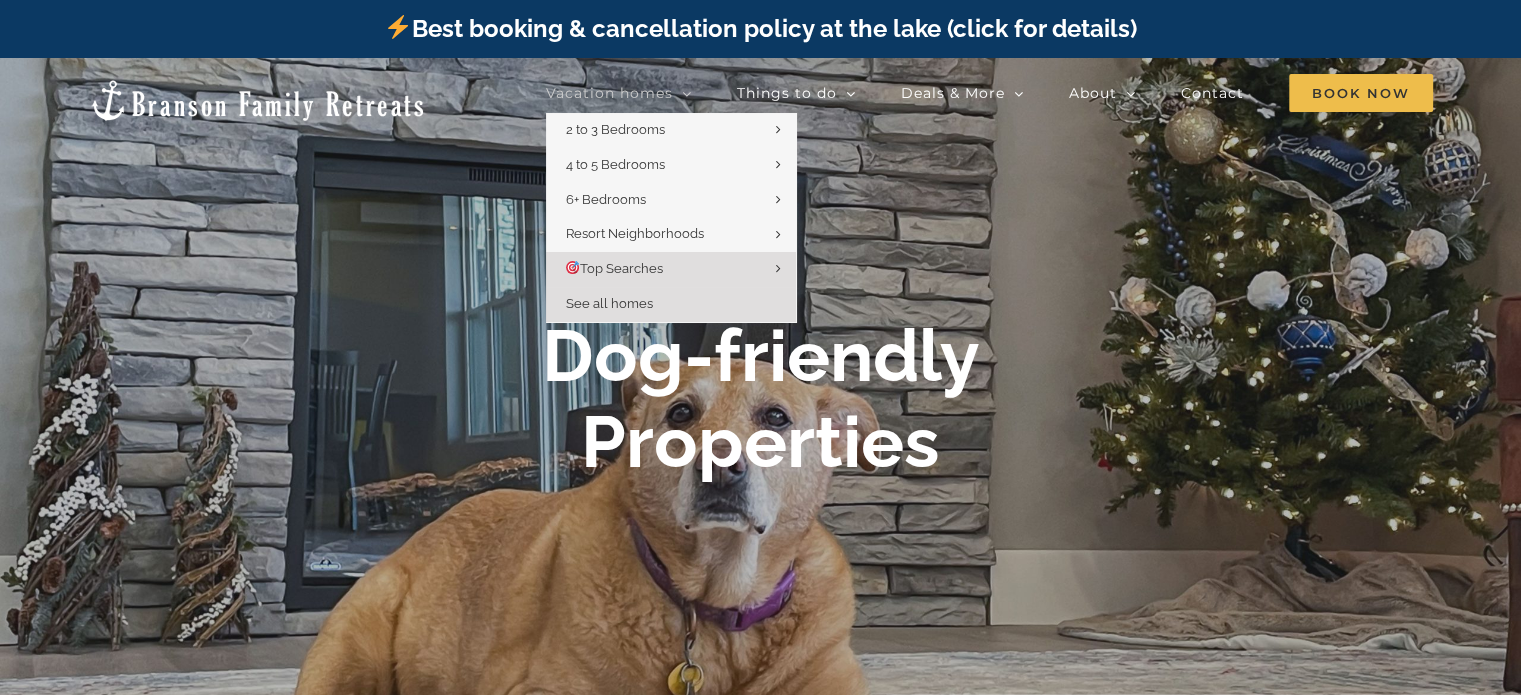 click on "See all homes" at bounding box center [609, 303] 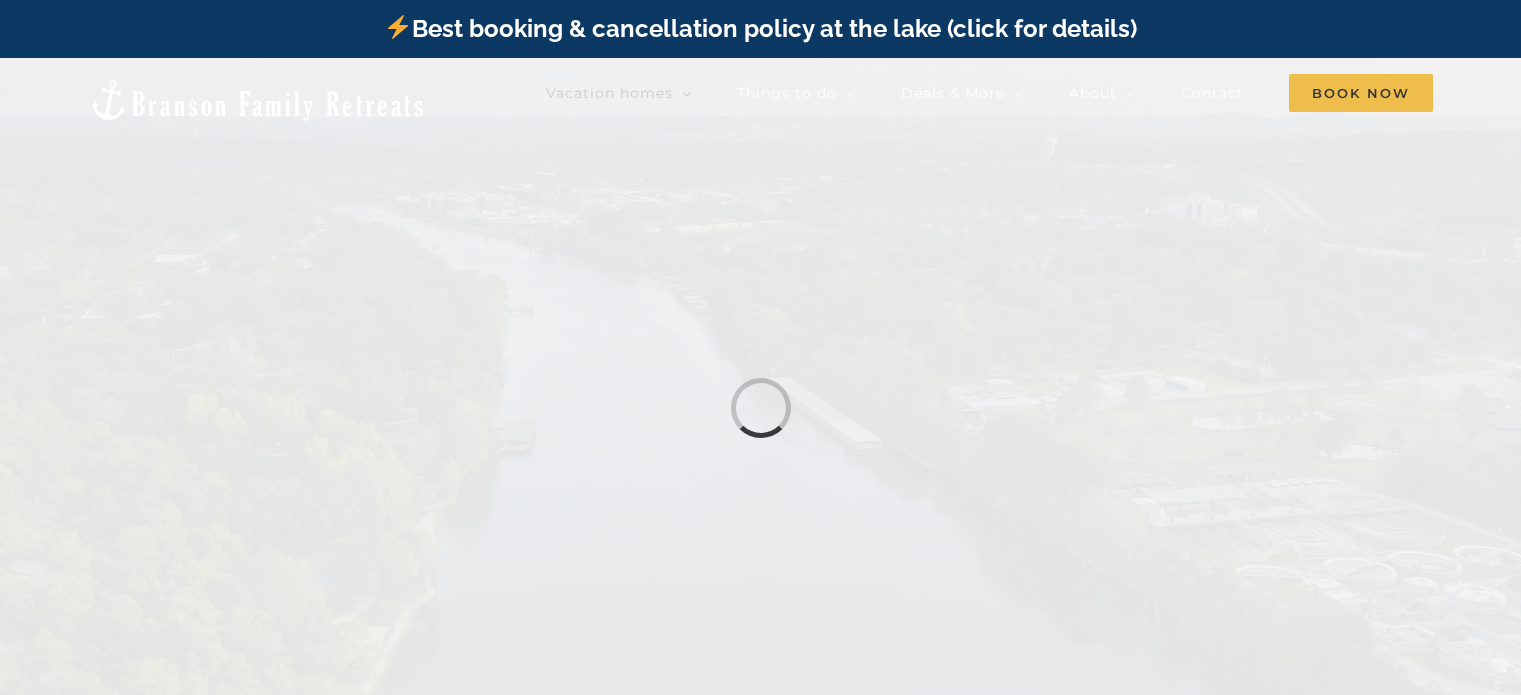 scroll, scrollTop: 0, scrollLeft: 0, axis: both 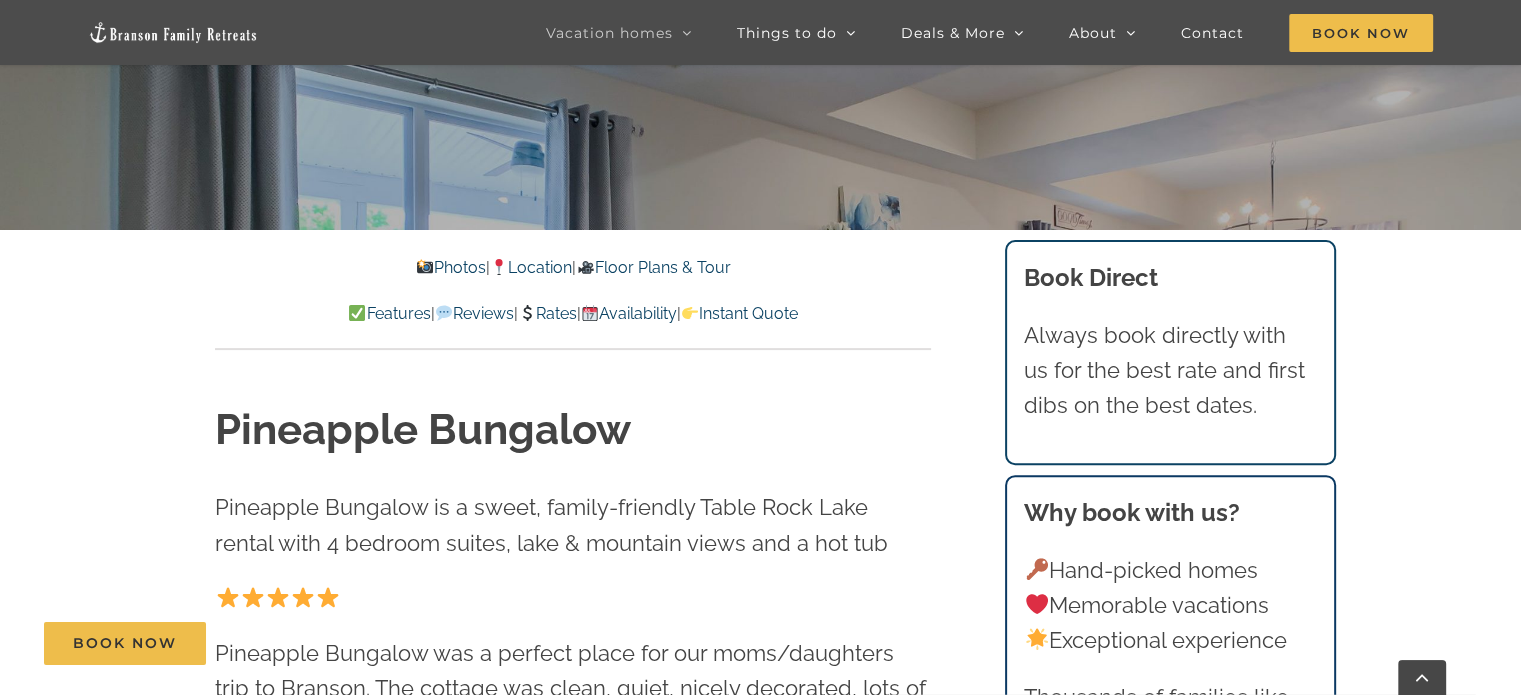 click on "Features" at bounding box center (389, 313) 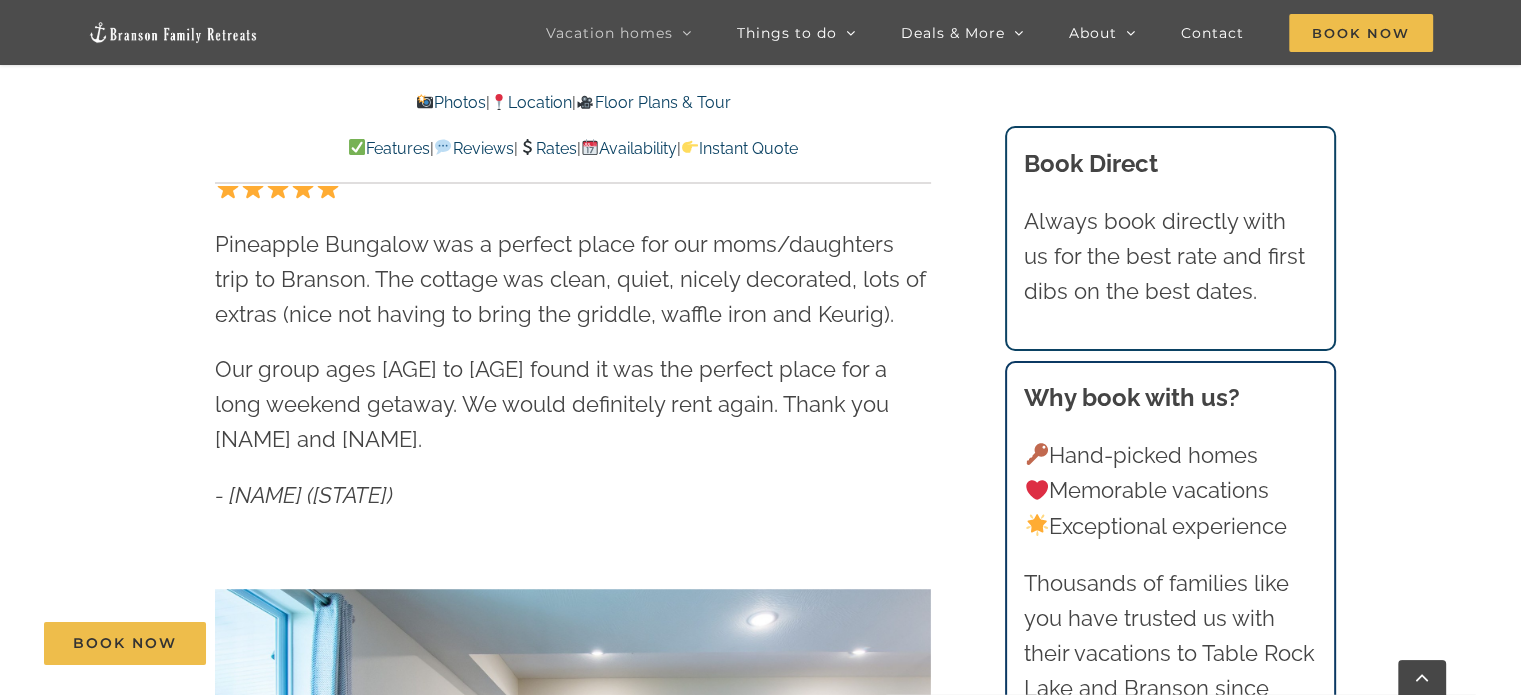 scroll, scrollTop: 896, scrollLeft: 0, axis: vertical 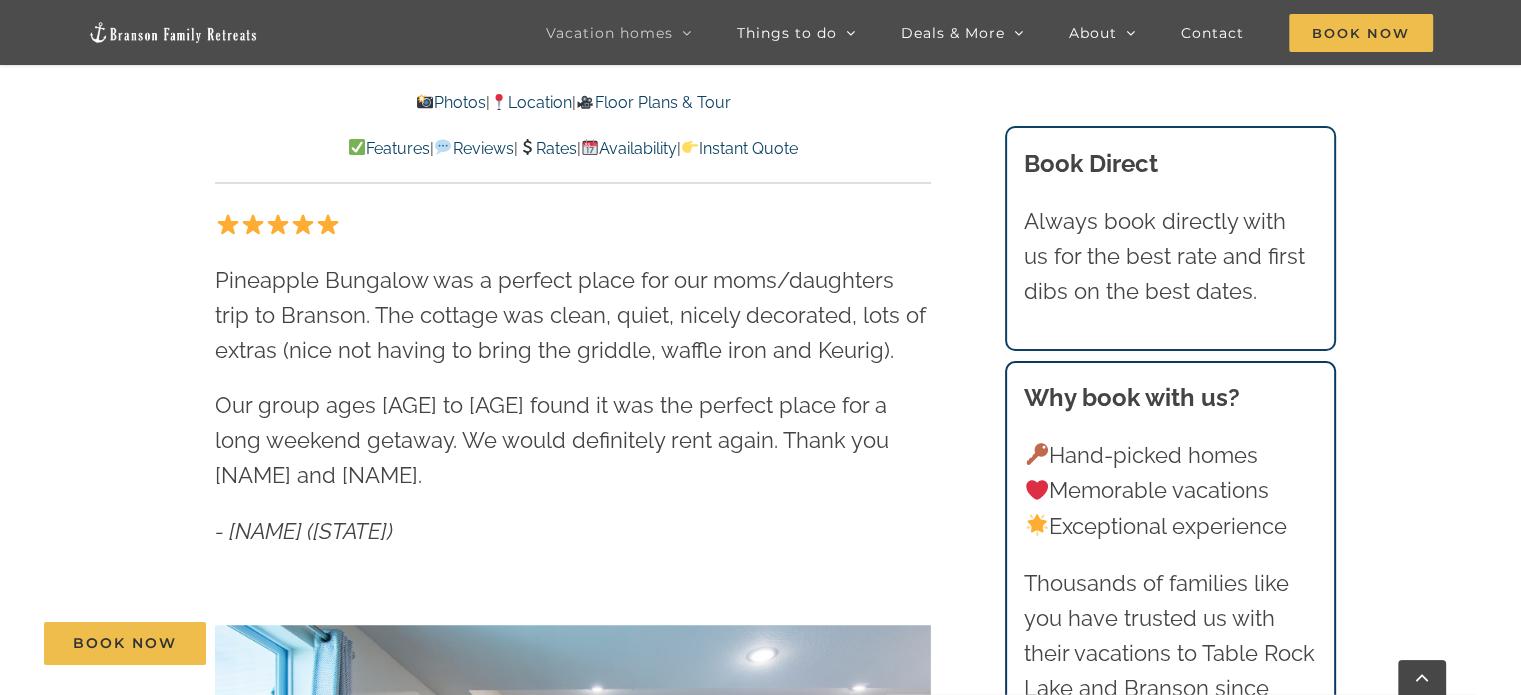 click on "Rates" at bounding box center [547, 148] 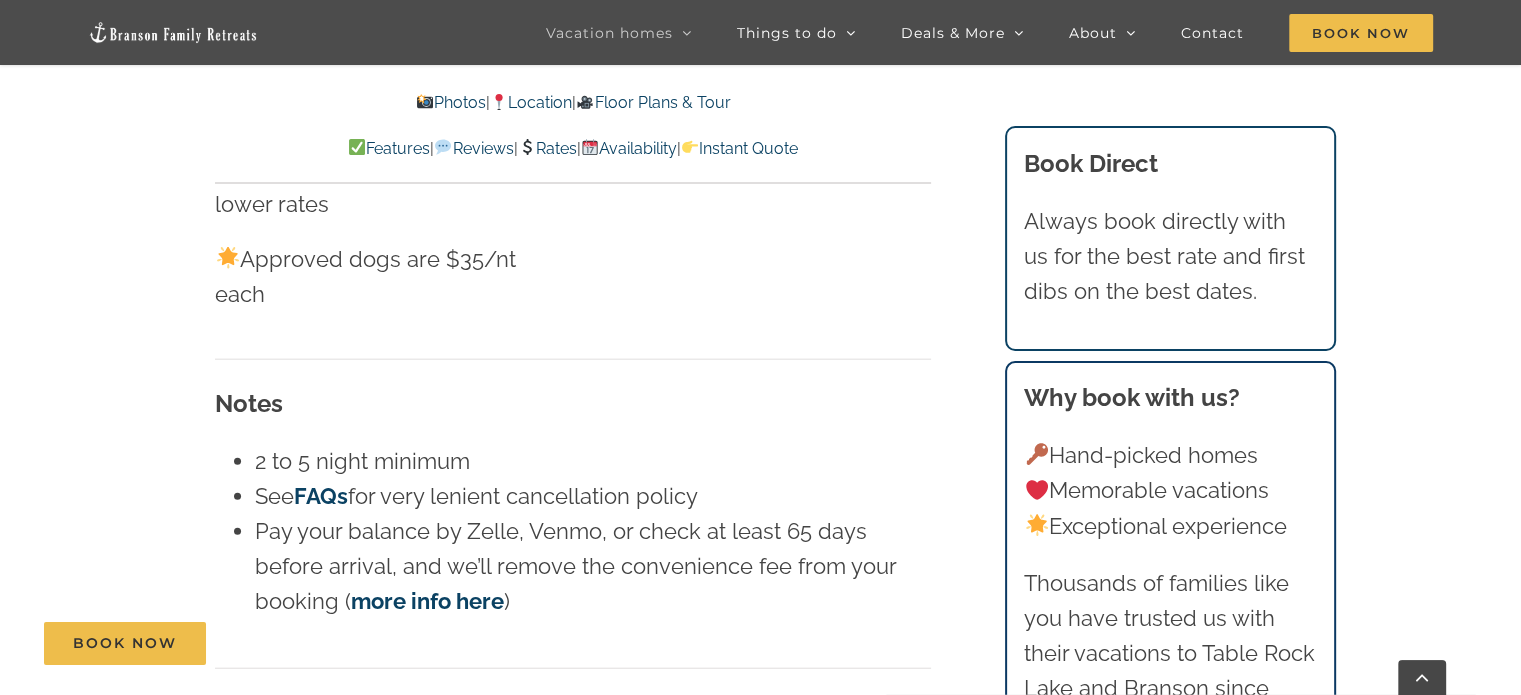 scroll, scrollTop: 12292, scrollLeft: 0, axis: vertical 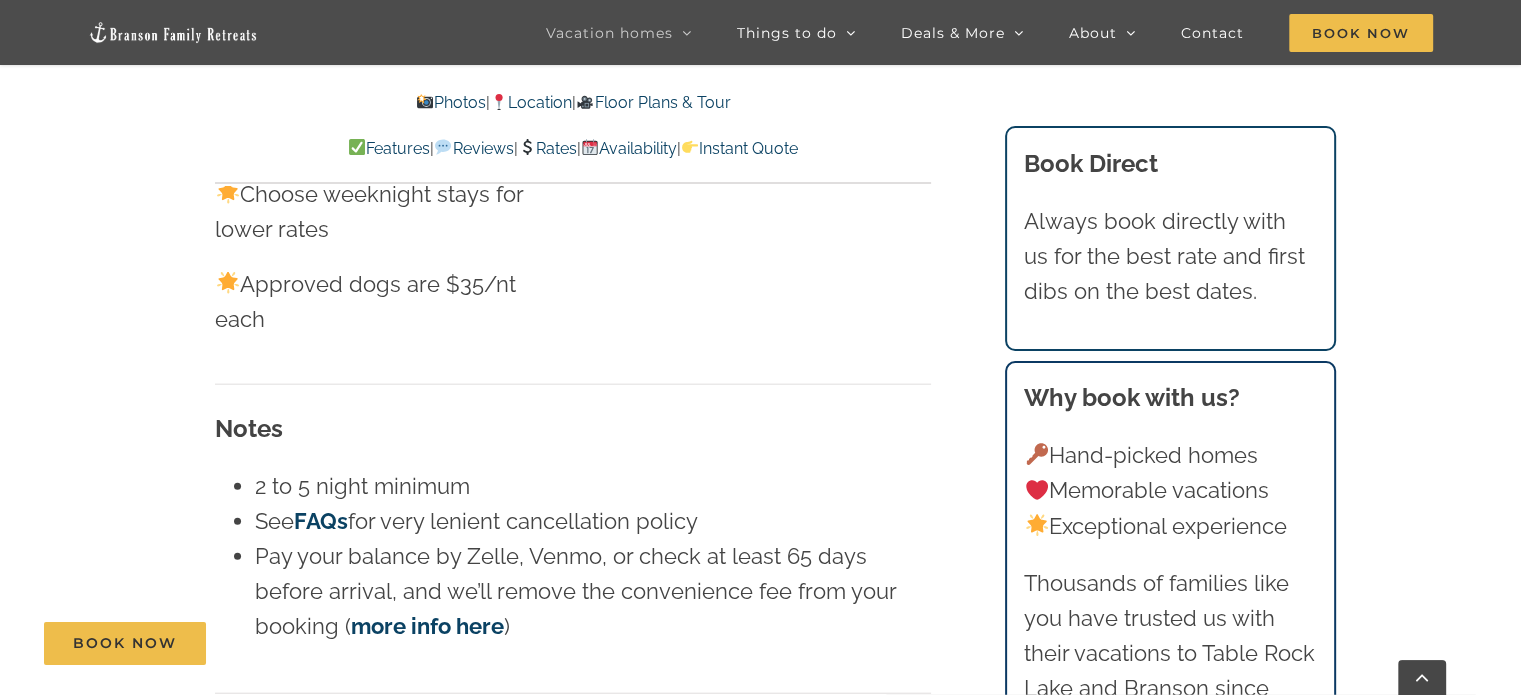 click on "FAQs" at bounding box center (321, 521) 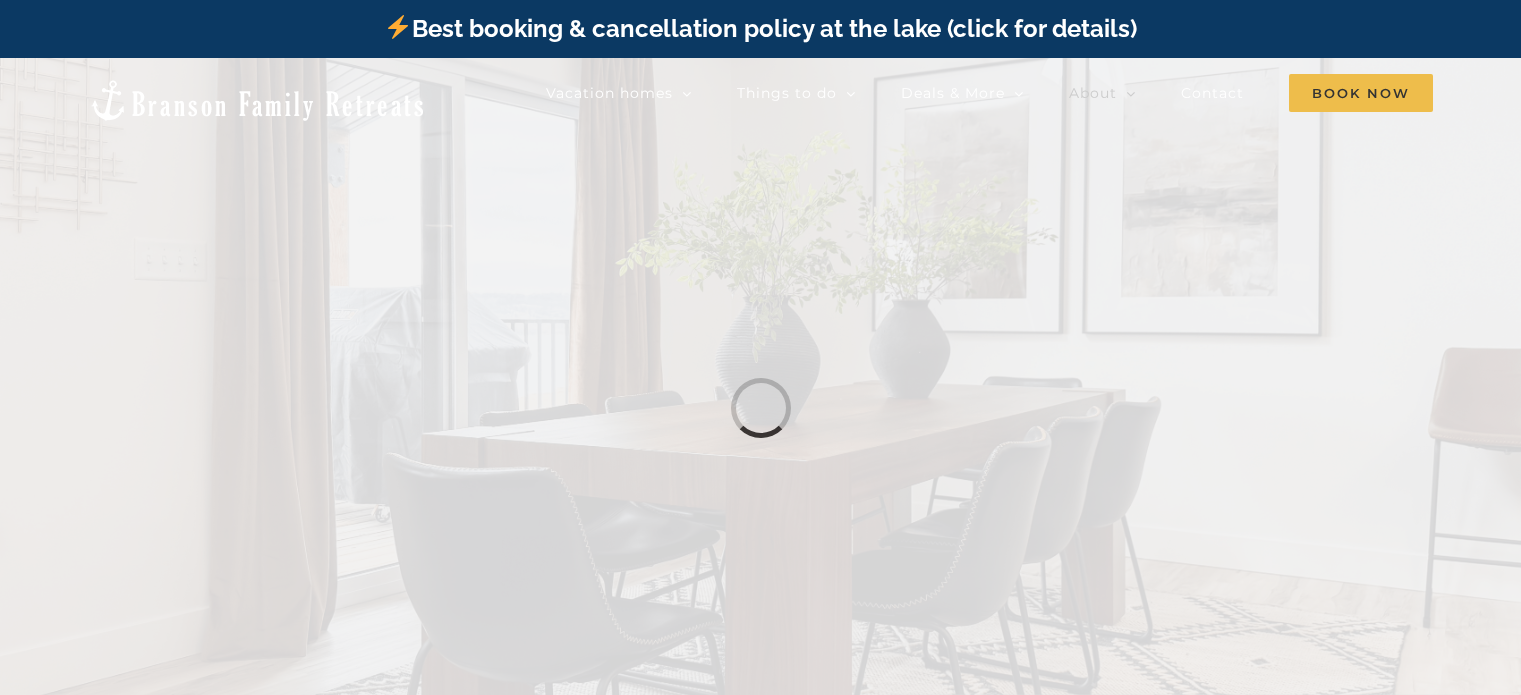 scroll, scrollTop: 0, scrollLeft: 0, axis: both 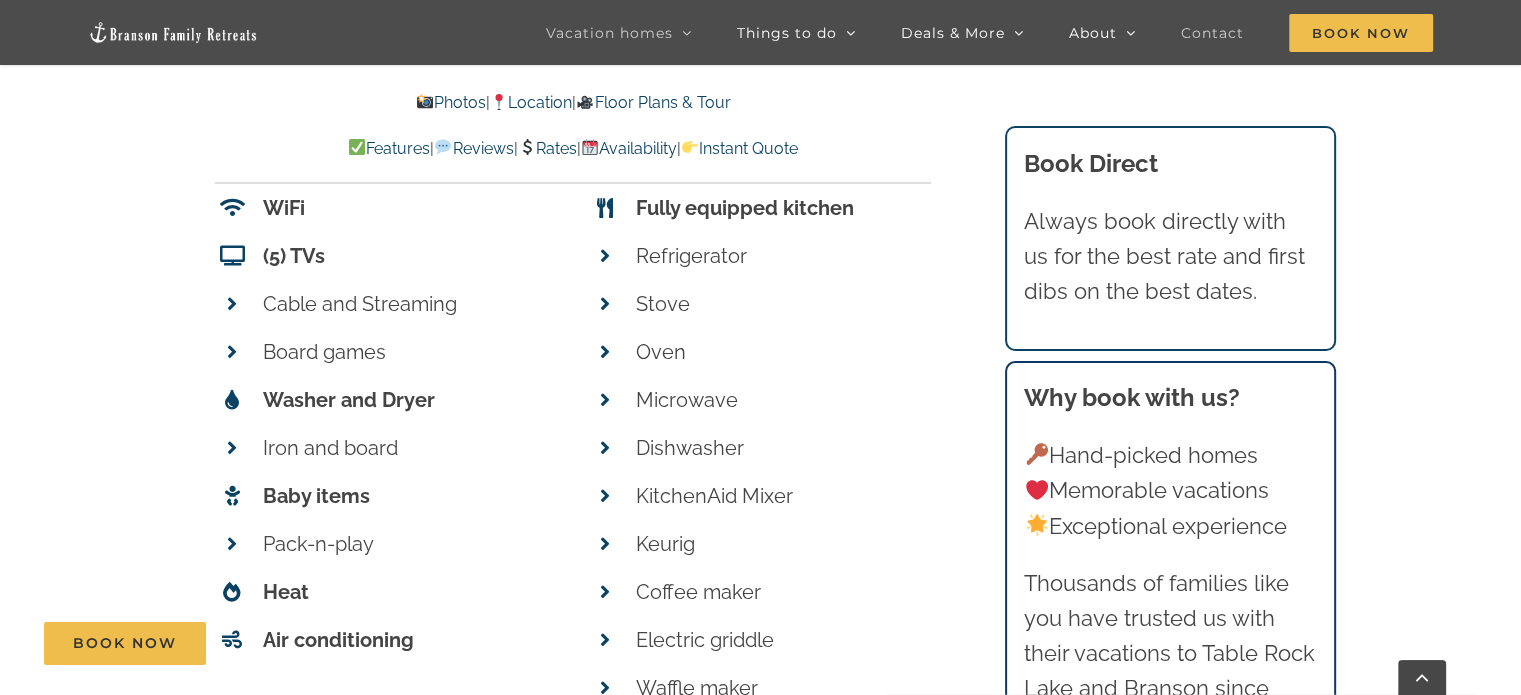 click on "Contact" at bounding box center (1212, 32) 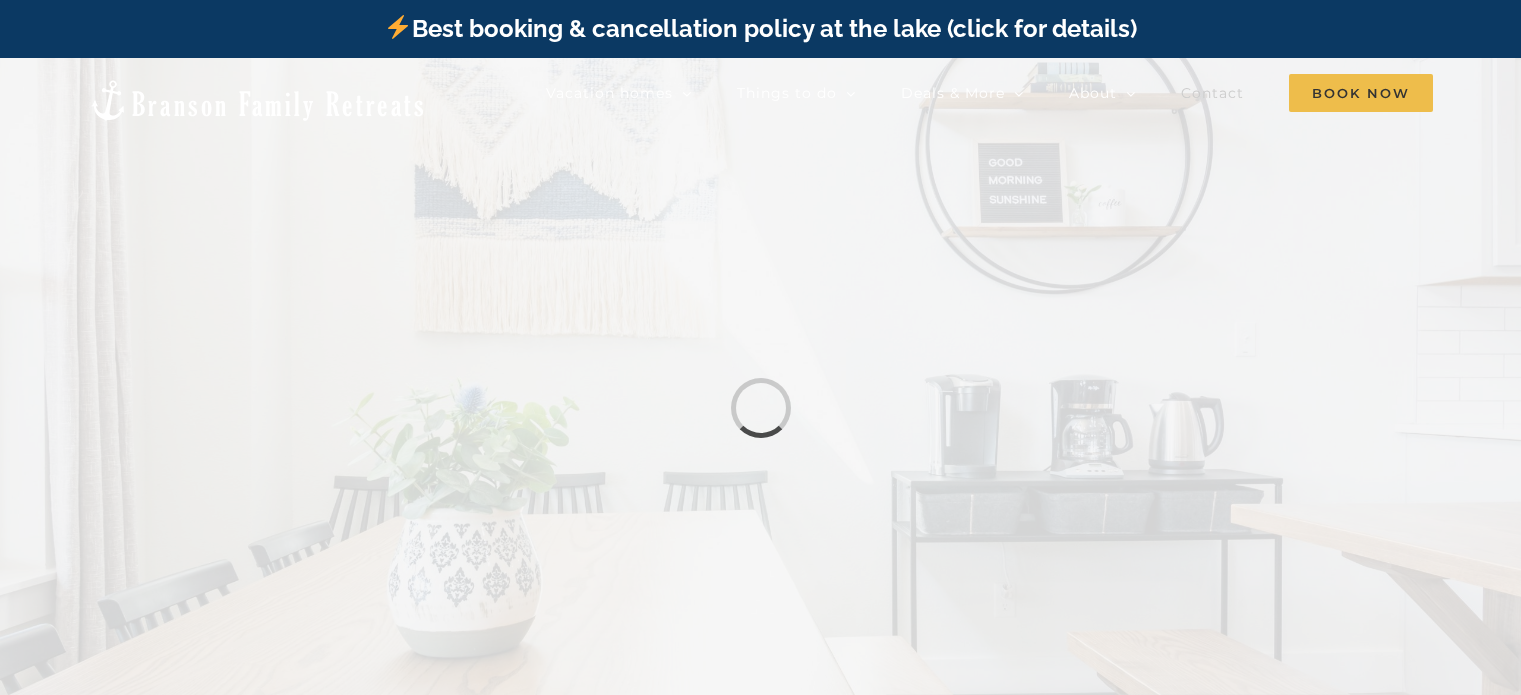 scroll, scrollTop: 0, scrollLeft: 0, axis: both 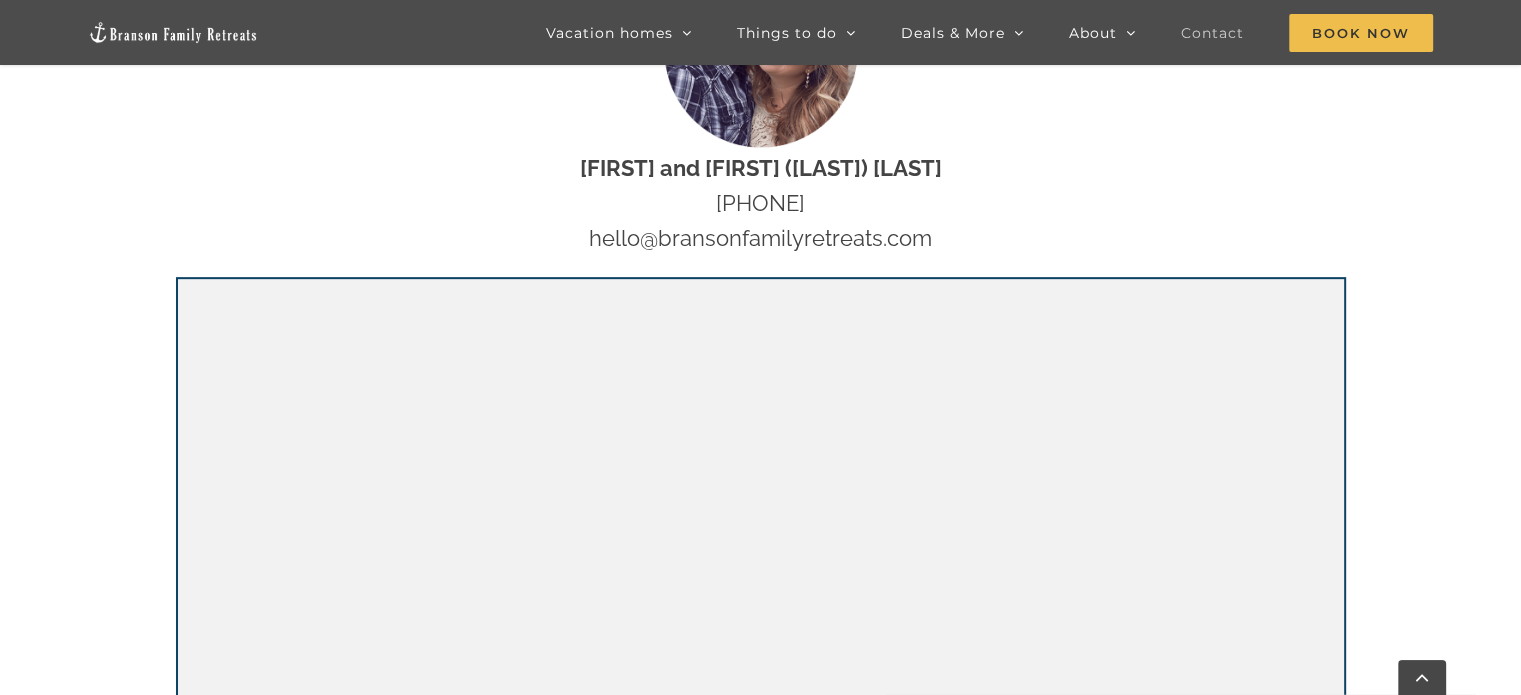 click on "Have a question?
Feel free to call, text, email, or use the form to contact us
Nat and Tyann (Marcink) Hammond
417-228-0148
hello@bransonfamilyretreats.com" at bounding box center [760, 395] 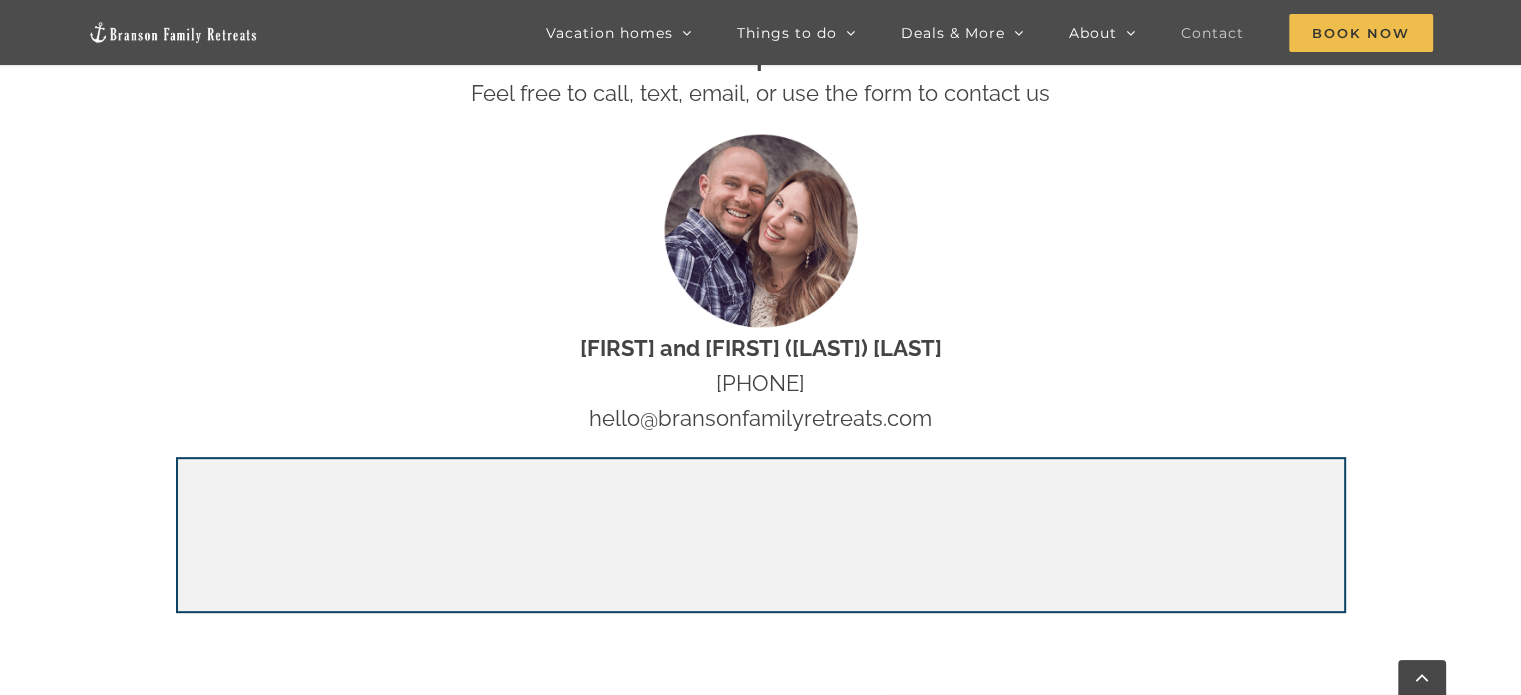 scroll, scrollTop: 782, scrollLeft: 0, axis: vertical 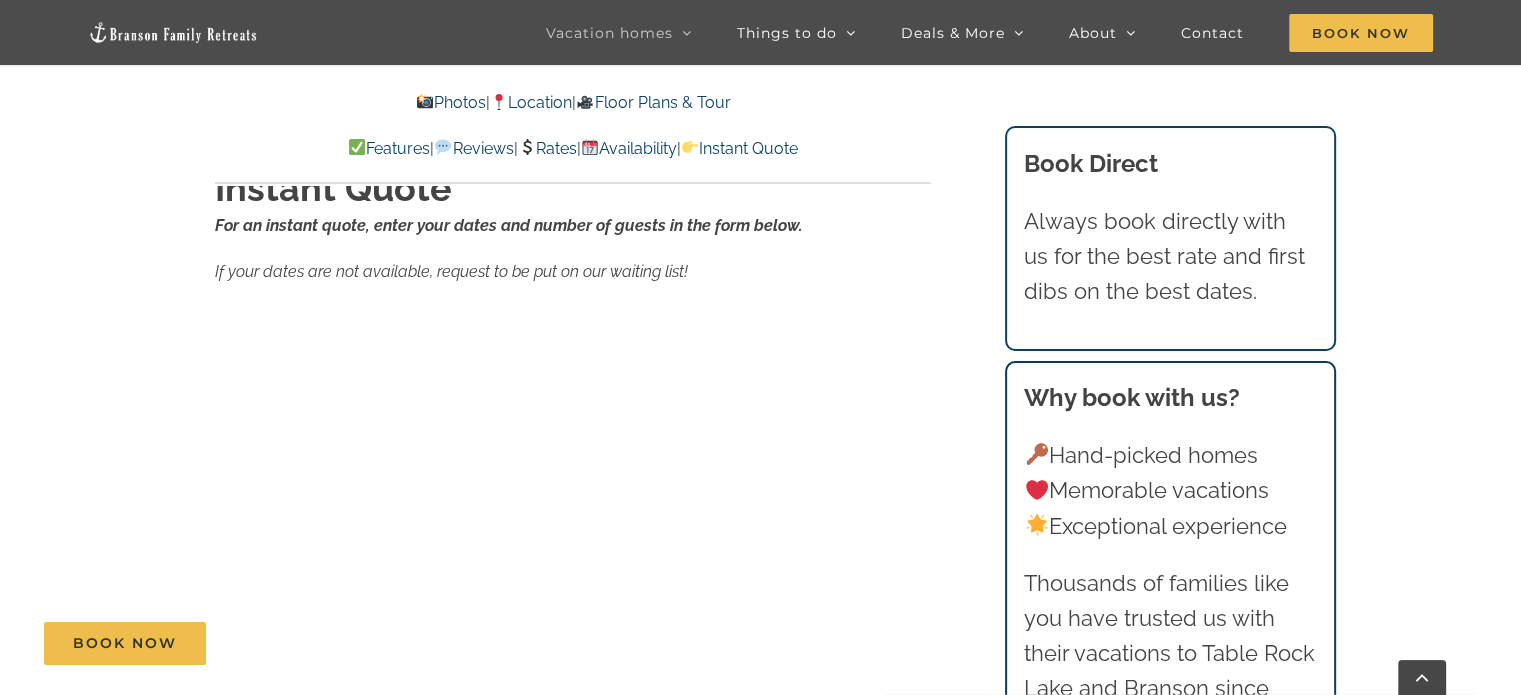 click on "For an instant quote, enter your dates and number of guests in the form below.
If your dates are not available, request to be put on our waiting list!" at bounding box center [573, 248] 